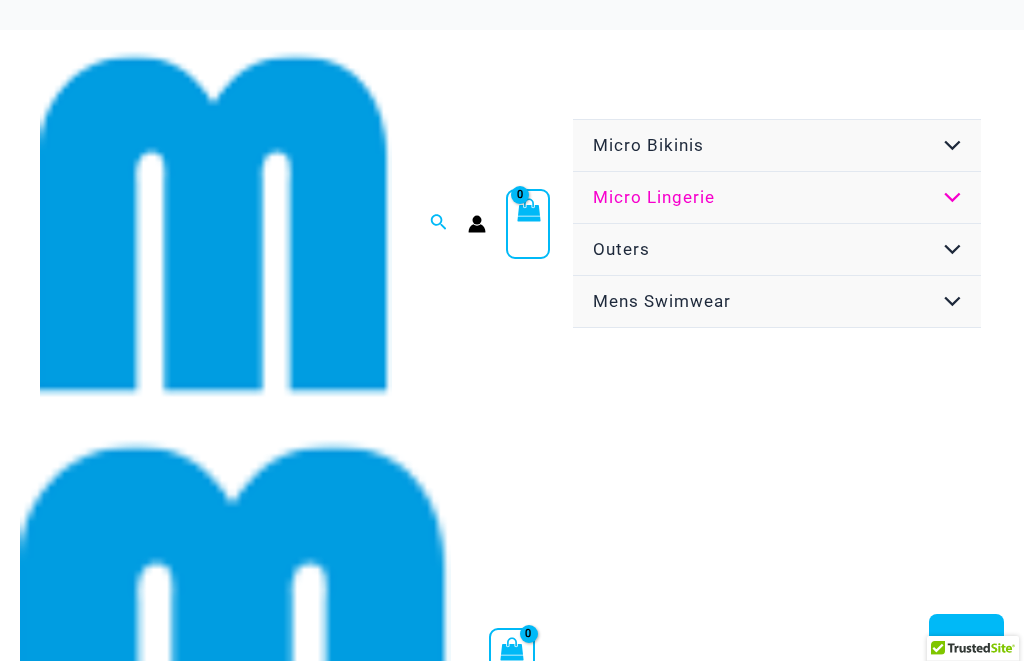 scroll, scrollTop: 0, scrollLeft: 0, axis: both 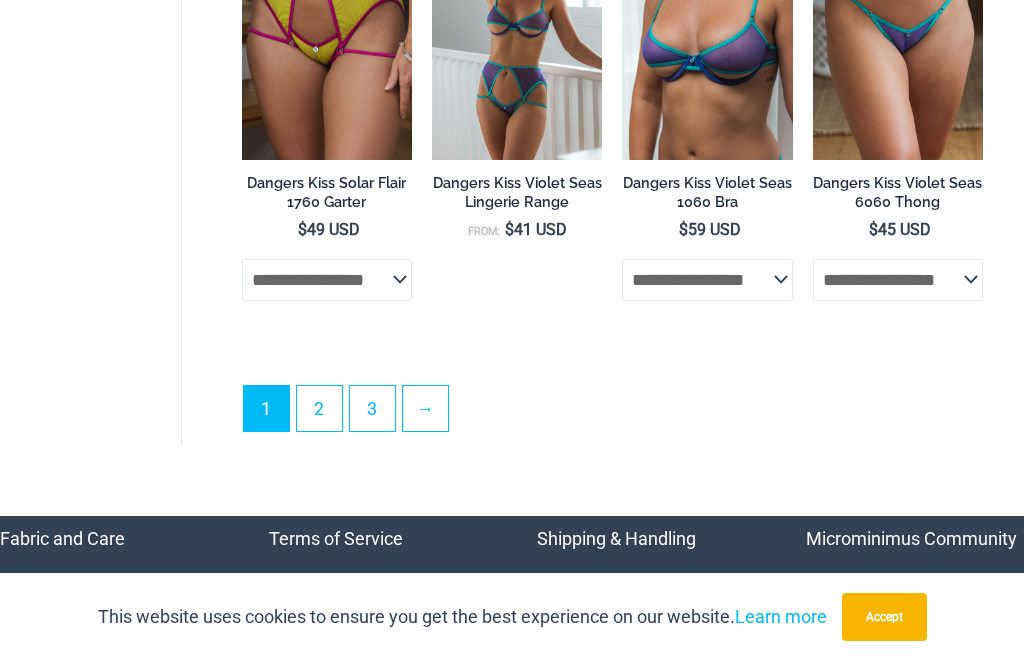 click on "2" at bounding box center (319, 408) 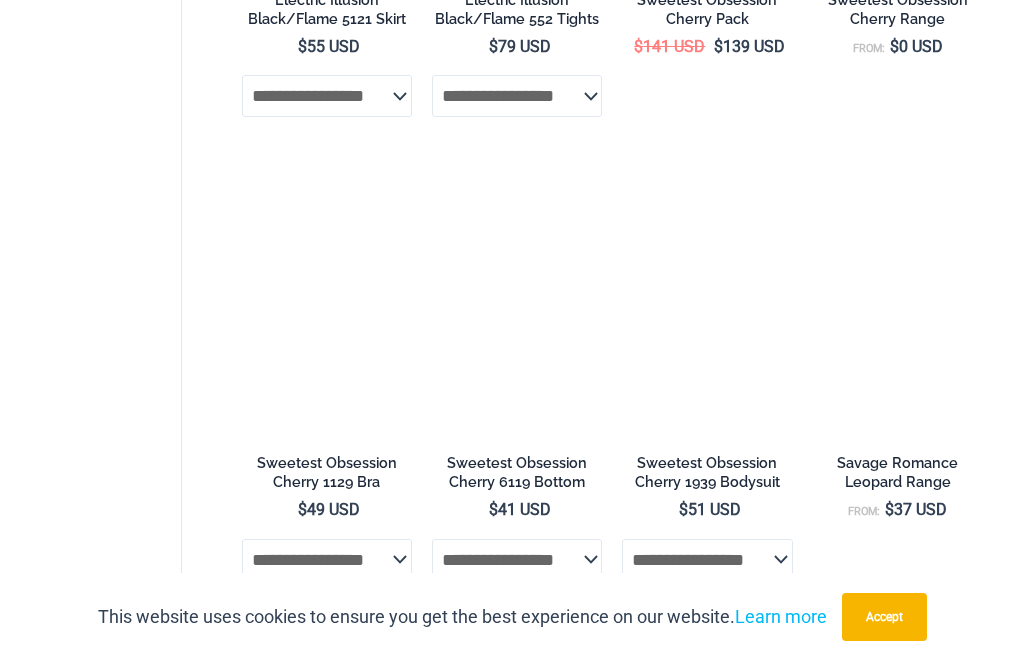 scroll, scrollTop: 3647, scrollLeft: 0, axis: vertical 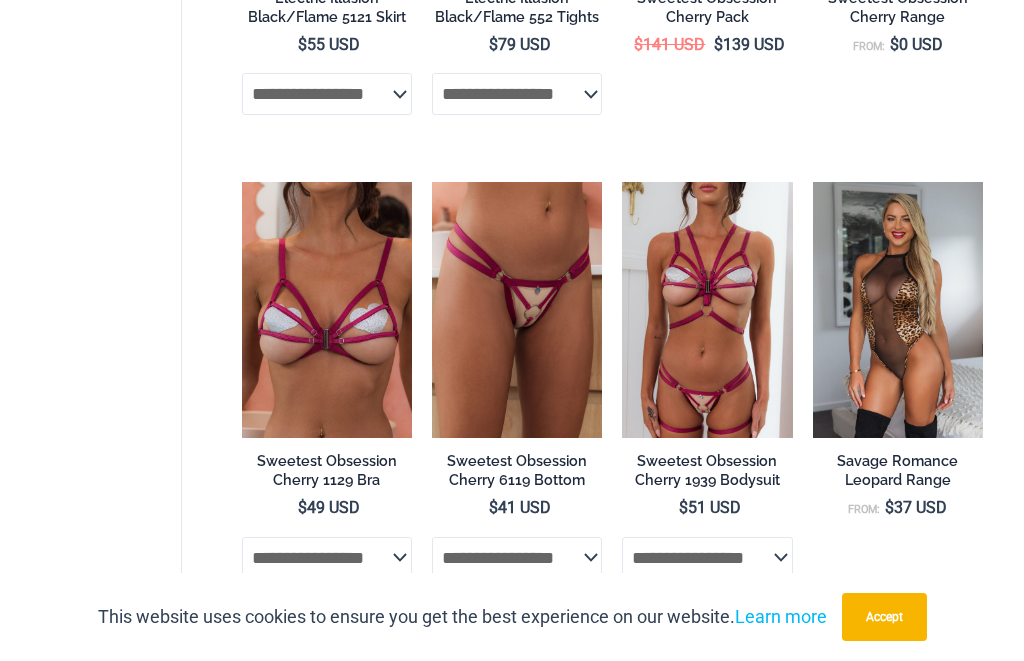 click at bounding box center (622, 182) 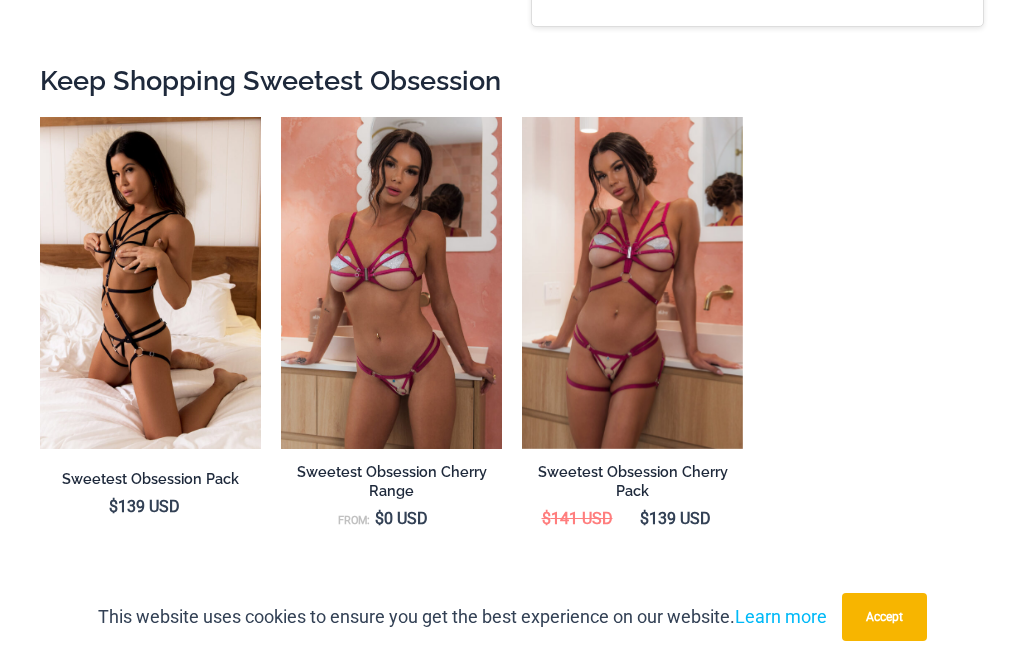 scroll, scrollTop: 2375, scrollLeft: 0, axis: vertical 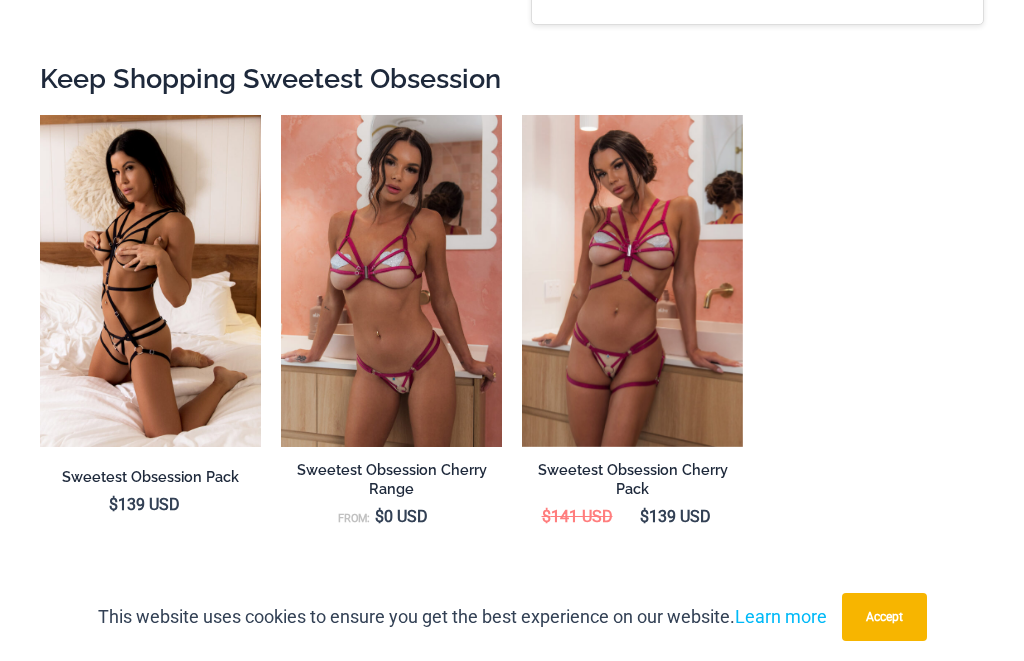 click at bounding box center (40, 115) 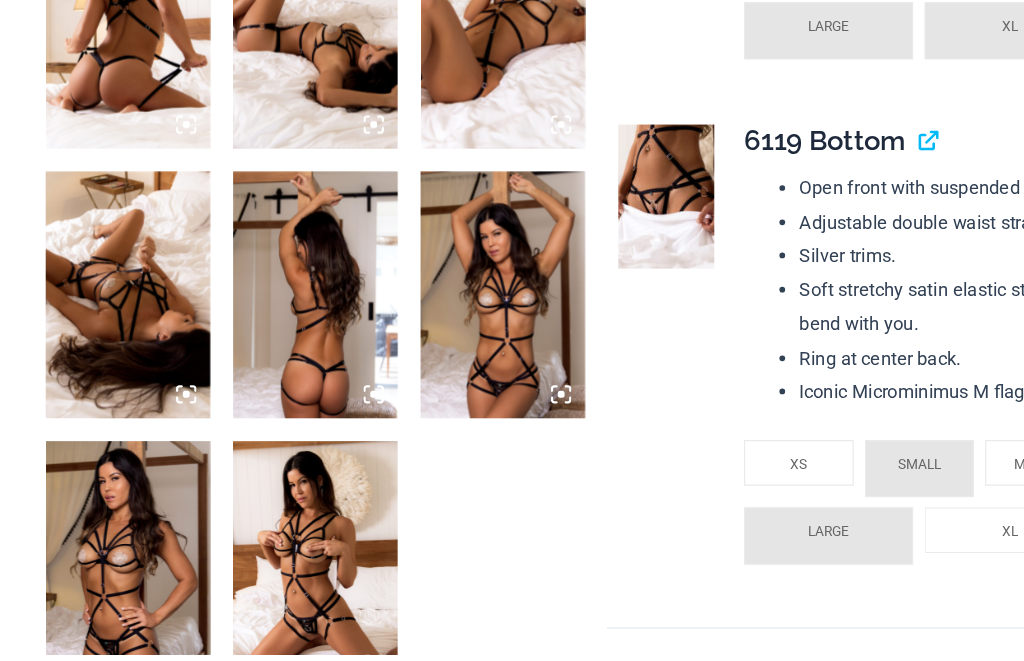 scroll, scrollTop: 1684, scrollLeft: 0, axis: vertical 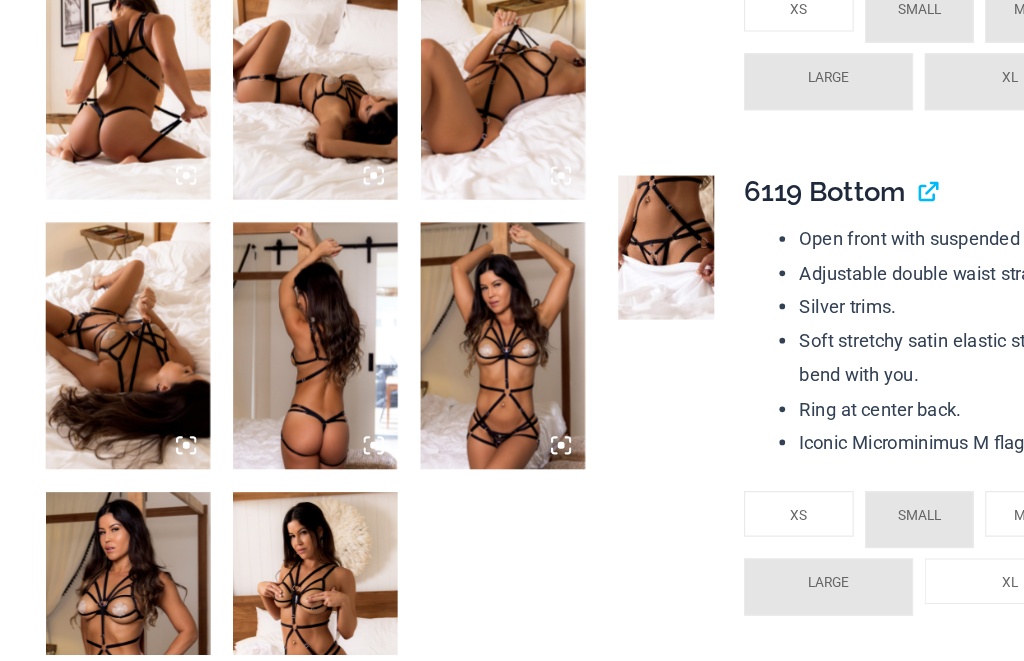 click at bounding box center (583, 217) 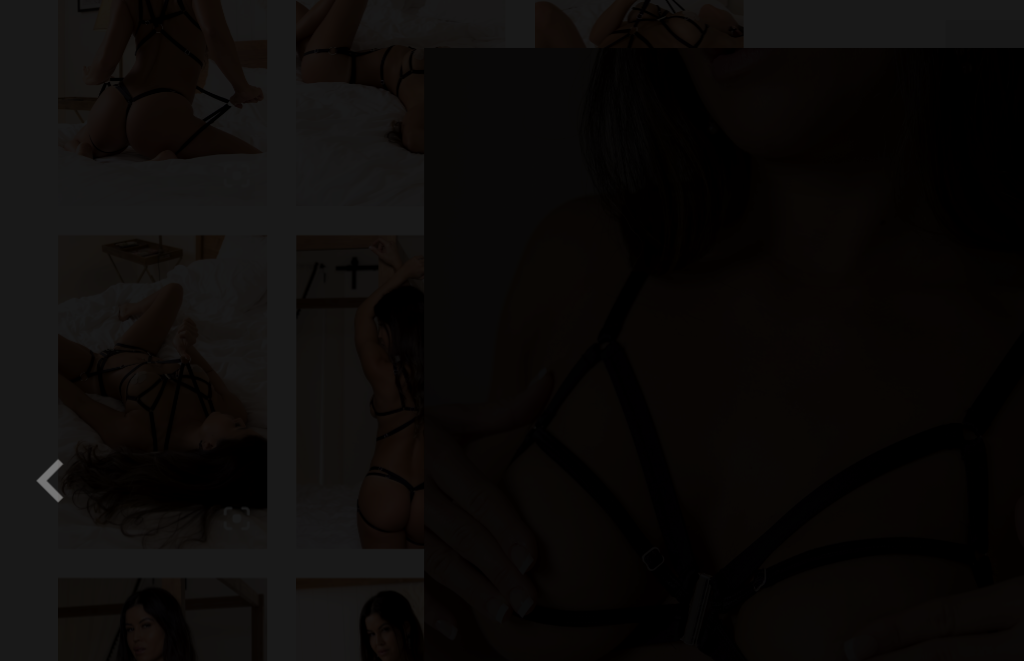 scroll, scrollTop: 1587, scrollLeft: 0, axis: vertical 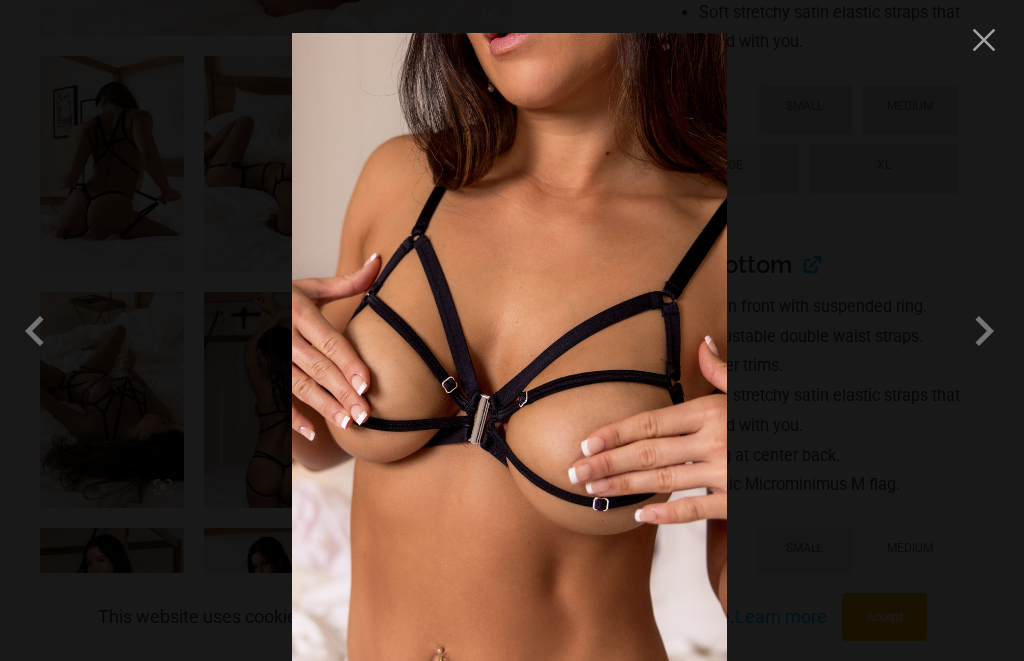 click at bounding box center (984, 331) 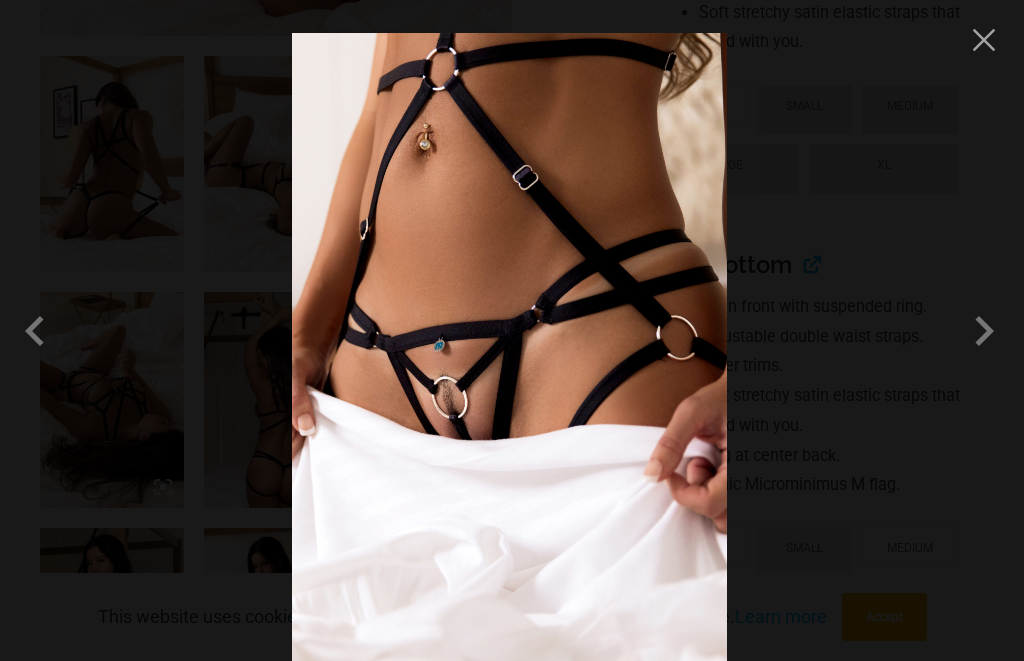 click at bounding box center [984, 331] 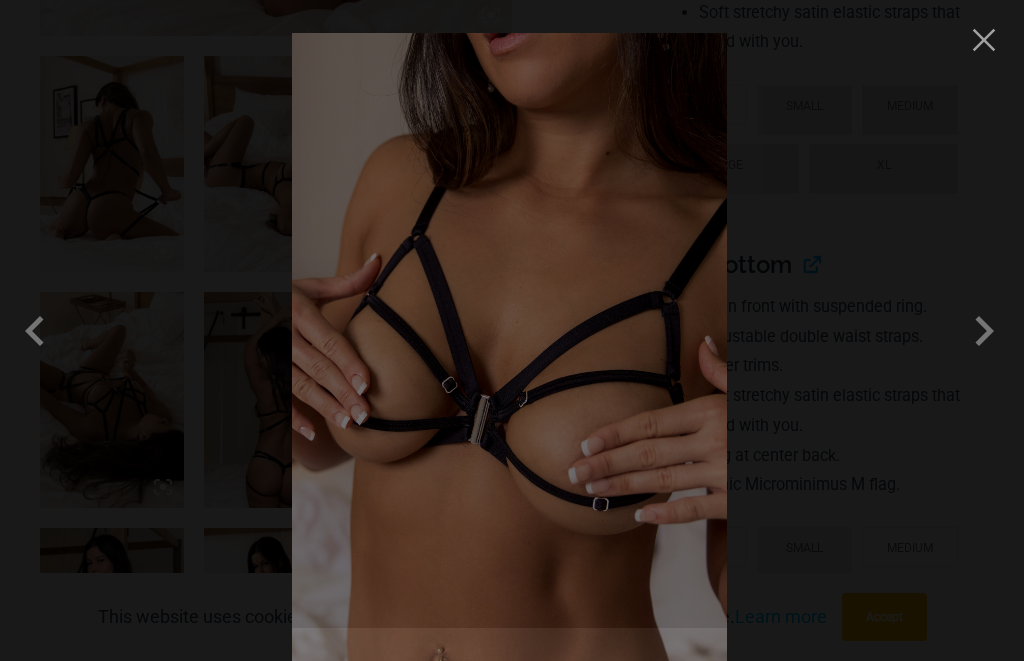 click at bounding box center (984, 331) 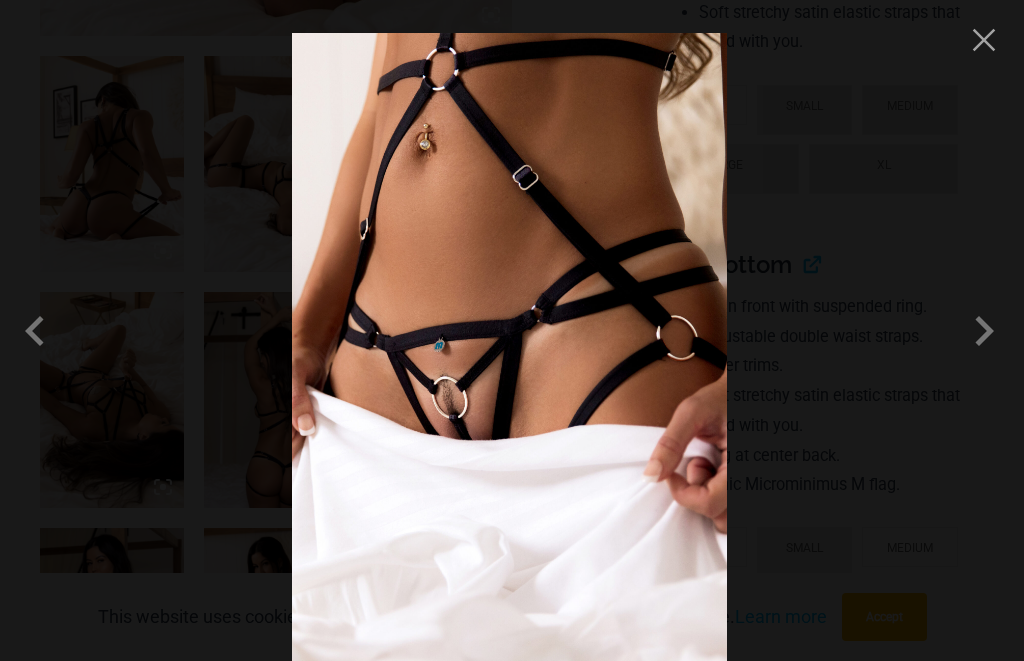 click at bounding box center (984, 331) 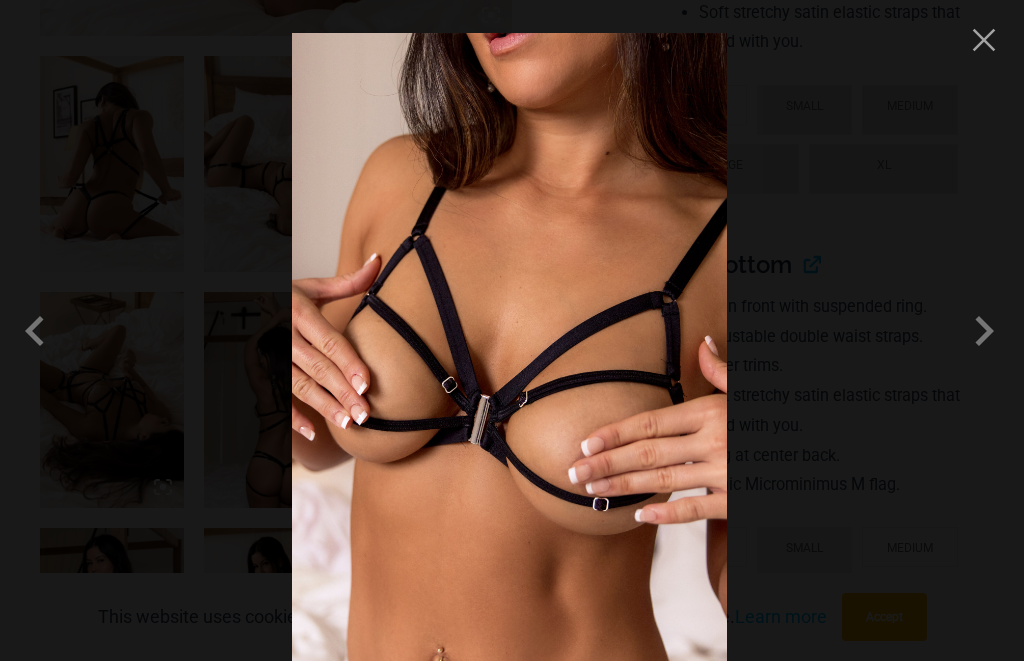 click at bounding box center [984, 331] 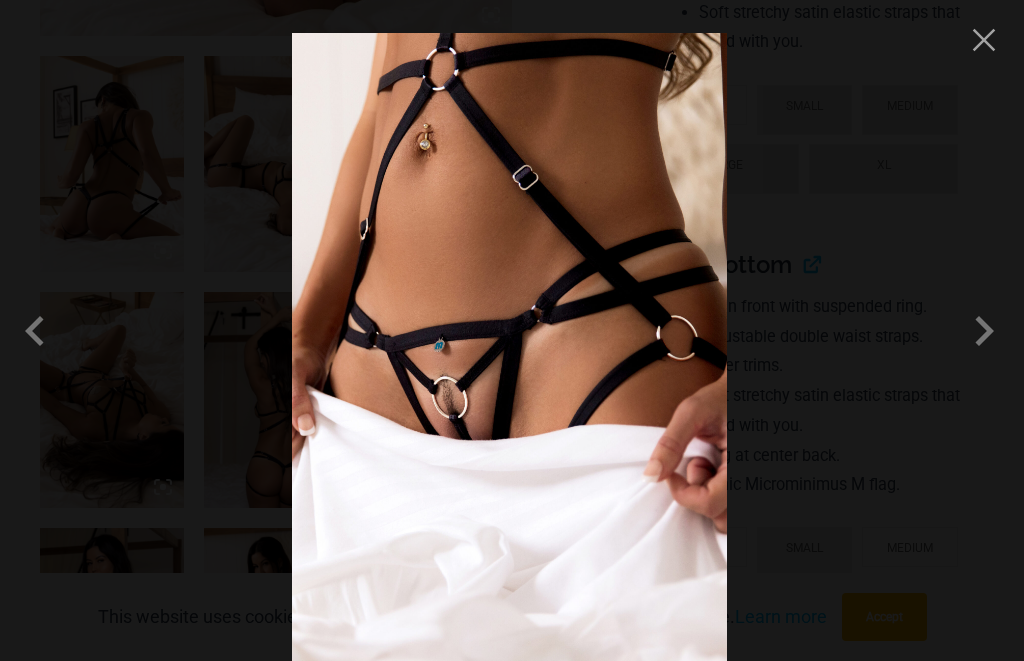 click at bounding box center (984, 331) 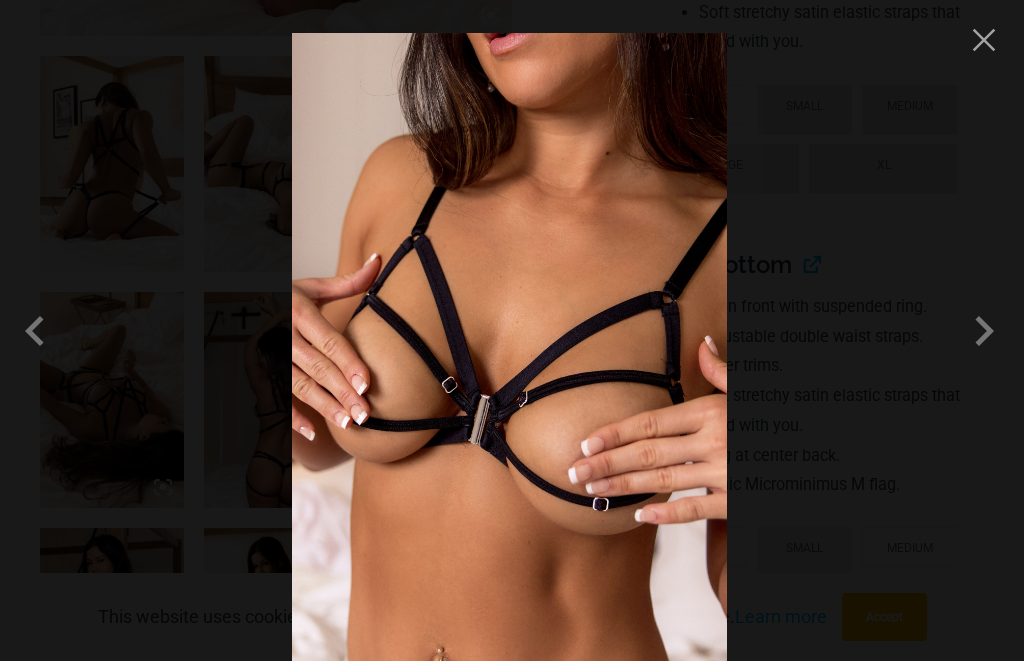 scroll, scrollTop: 1524, scrollLeft: 0, axis: vertical 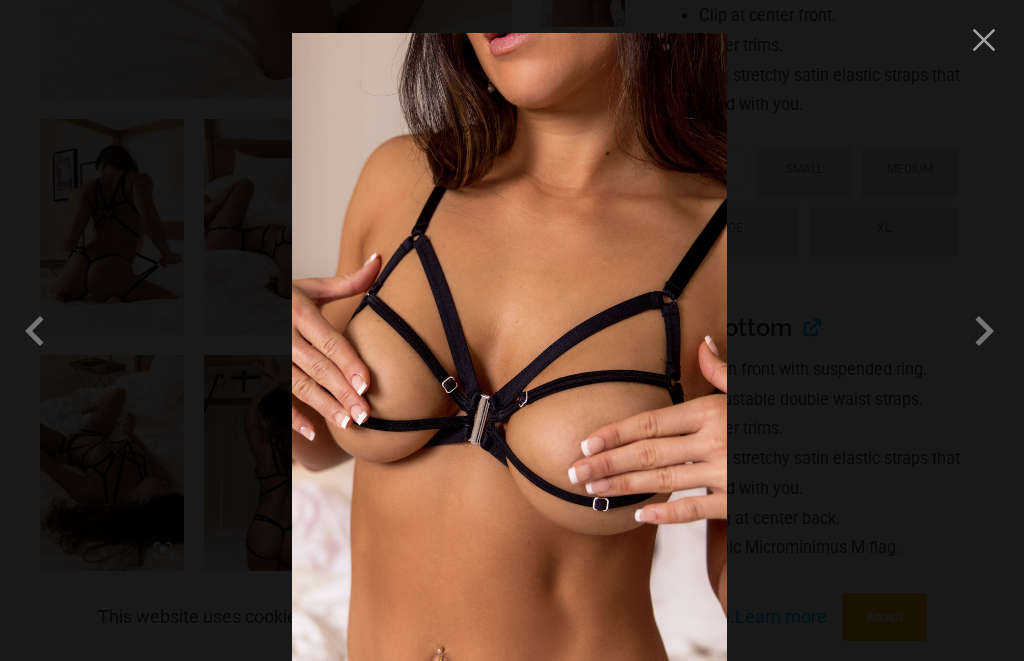 click at bounding box center [984, 40] 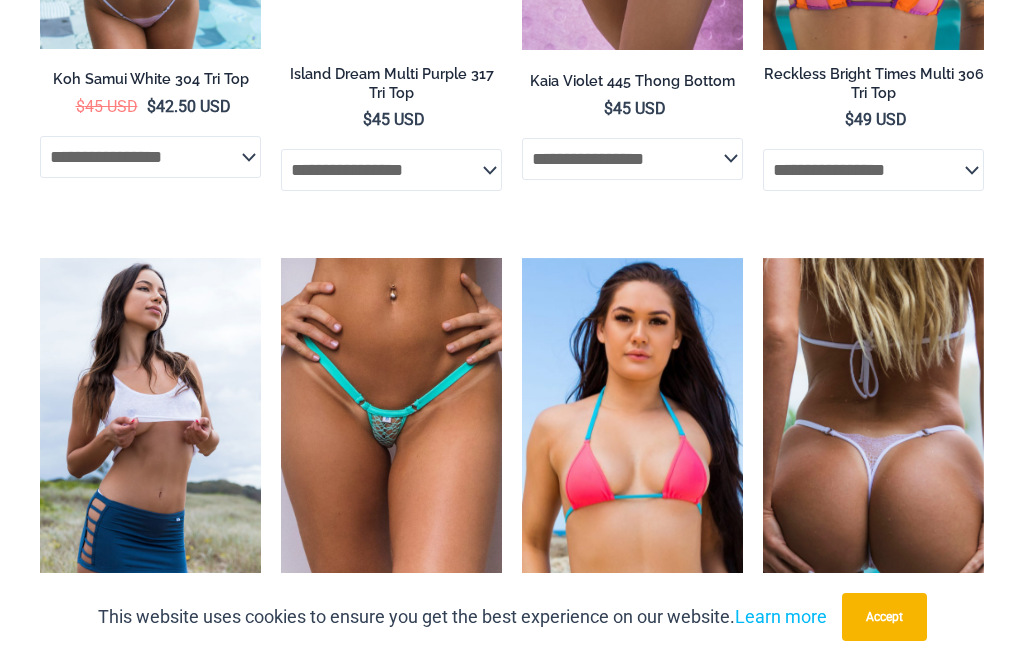 scroll, scrollTop: 5934, scrollLeft: 0, axis: vertical 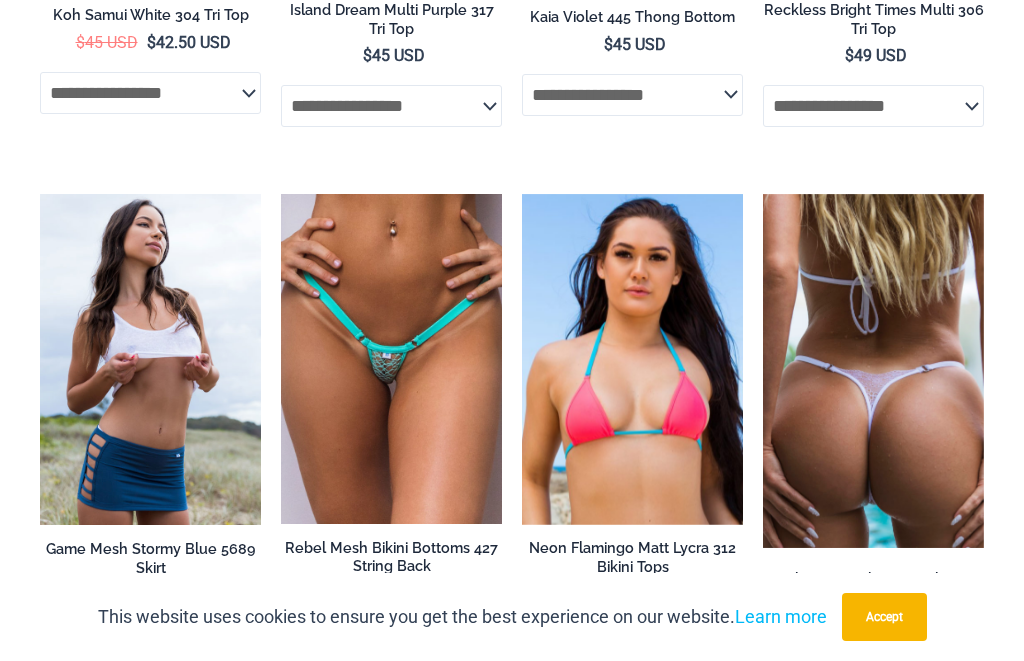 click at bounding box center (873, 371) 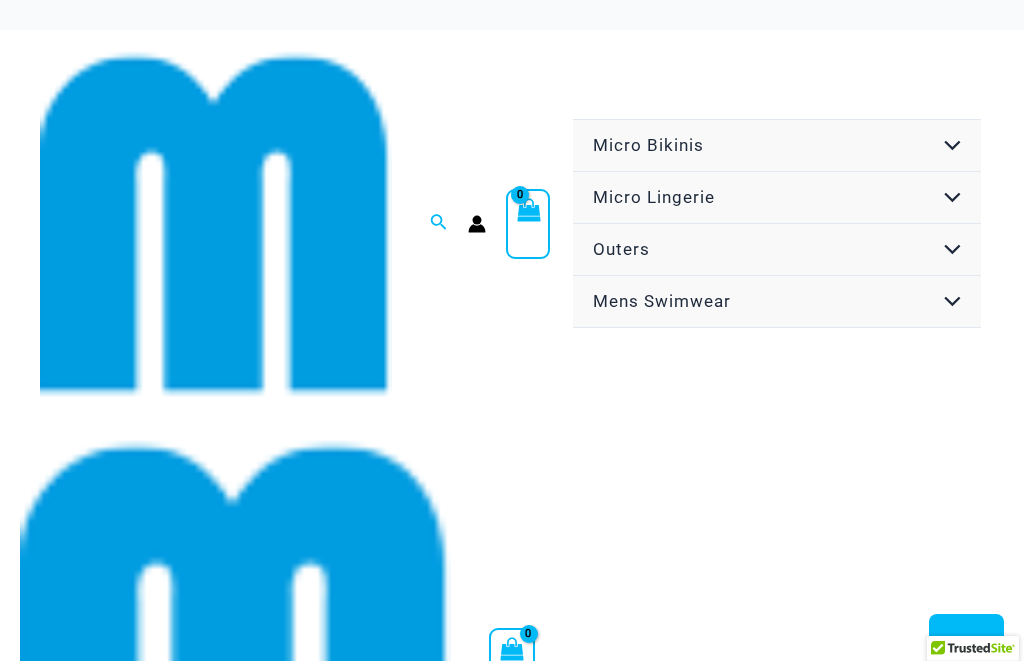 scroll, scrollTop: 1004, scrollLeft: 0, axis: vertical 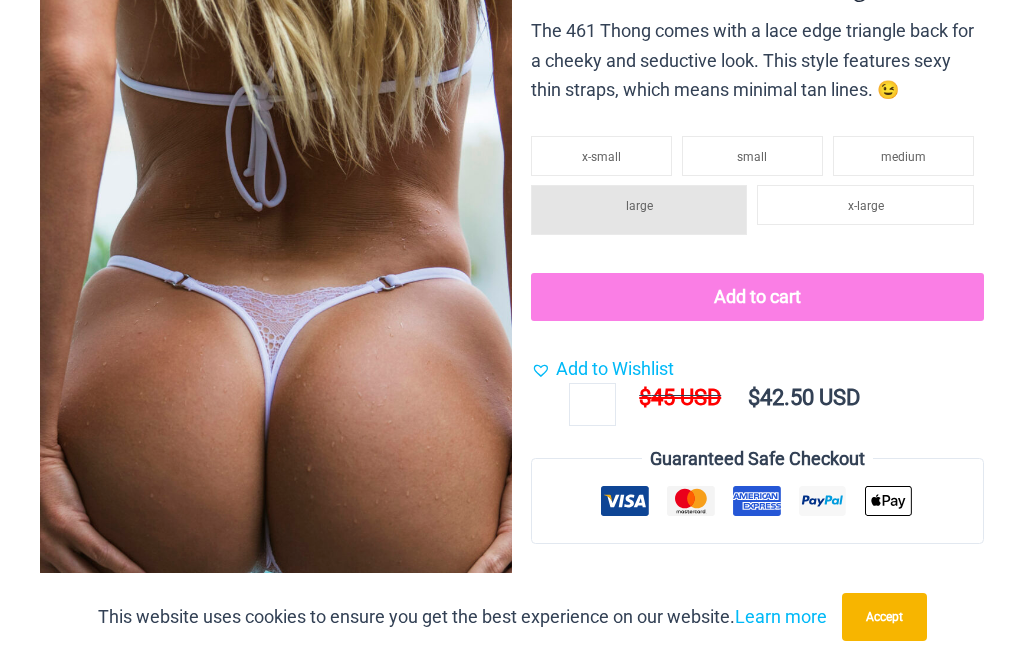 select 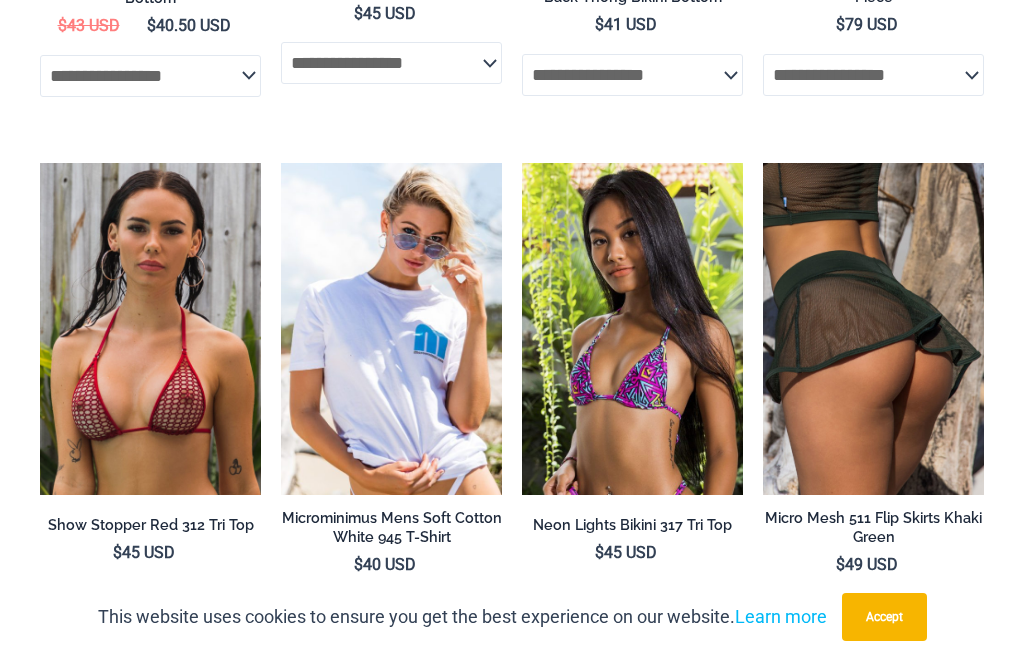 scroll, scrollTop: 3874, scrollLeft: 0, axis: vertical 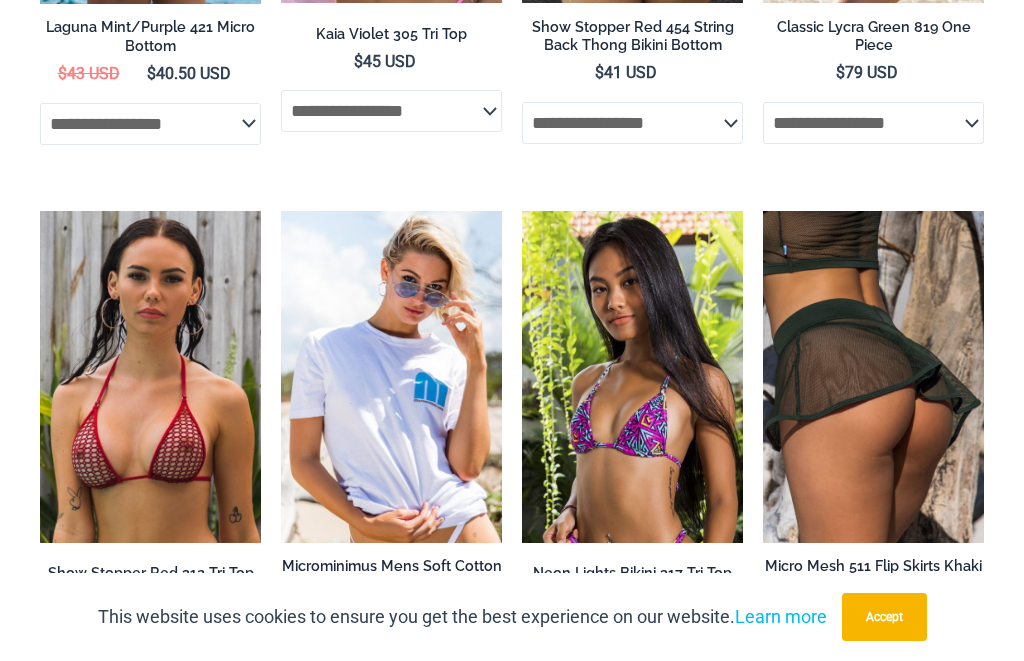 click at bounding box center (40, 211) 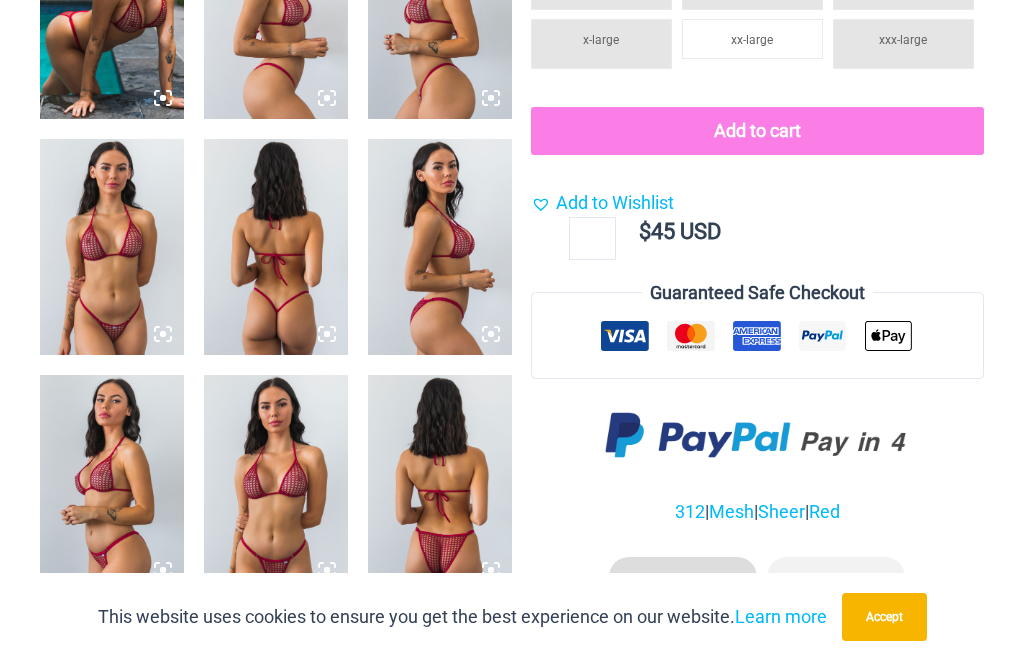 scroll, scrollTop: 1742, scrollLeft: 0, axis: vertical 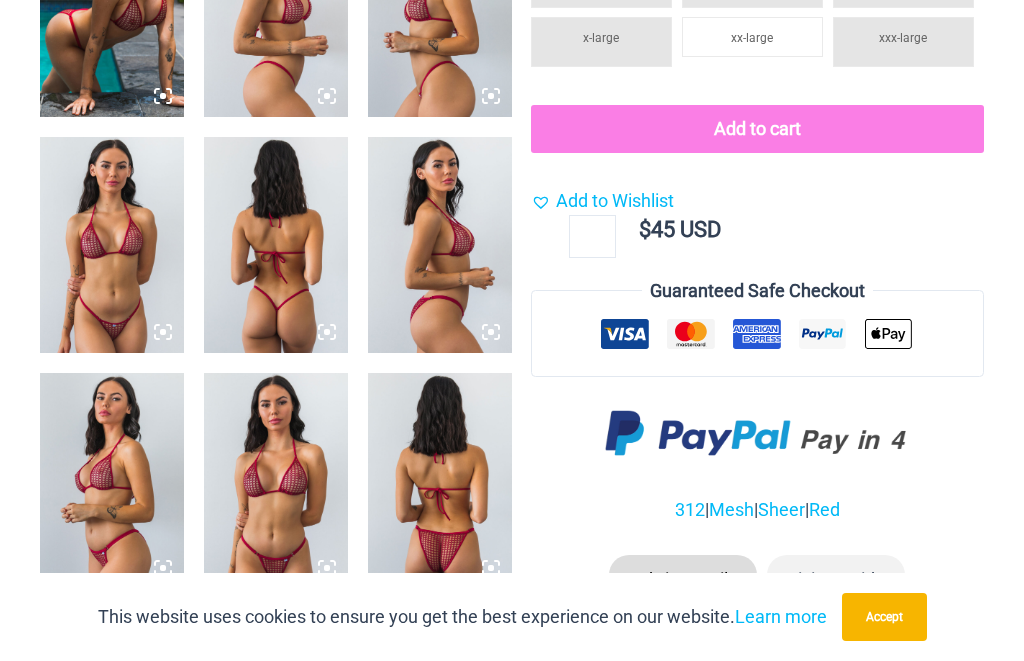 click at bounding box center (276, 481) 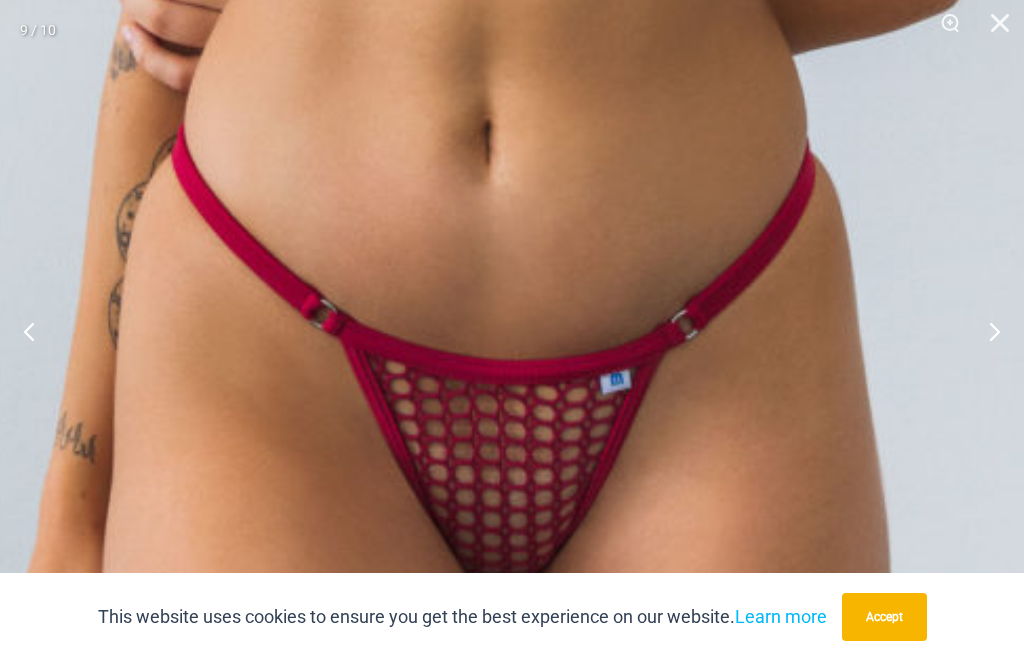 click at bounding box center [993, 30] 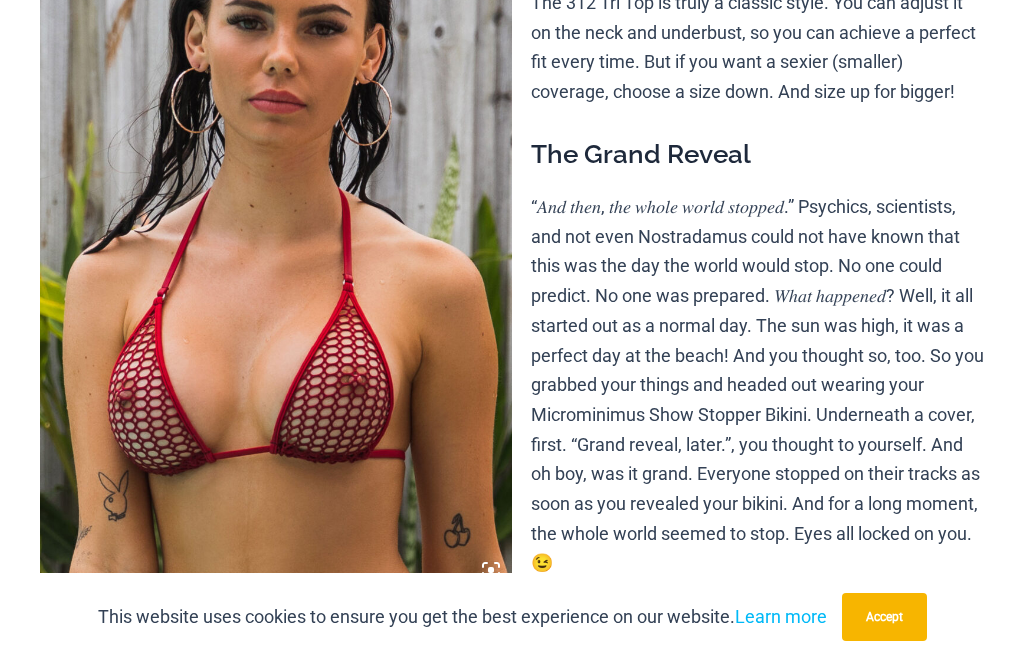 scroll, scrollTop: 1017, scrollLeft: 0, axis: vertical 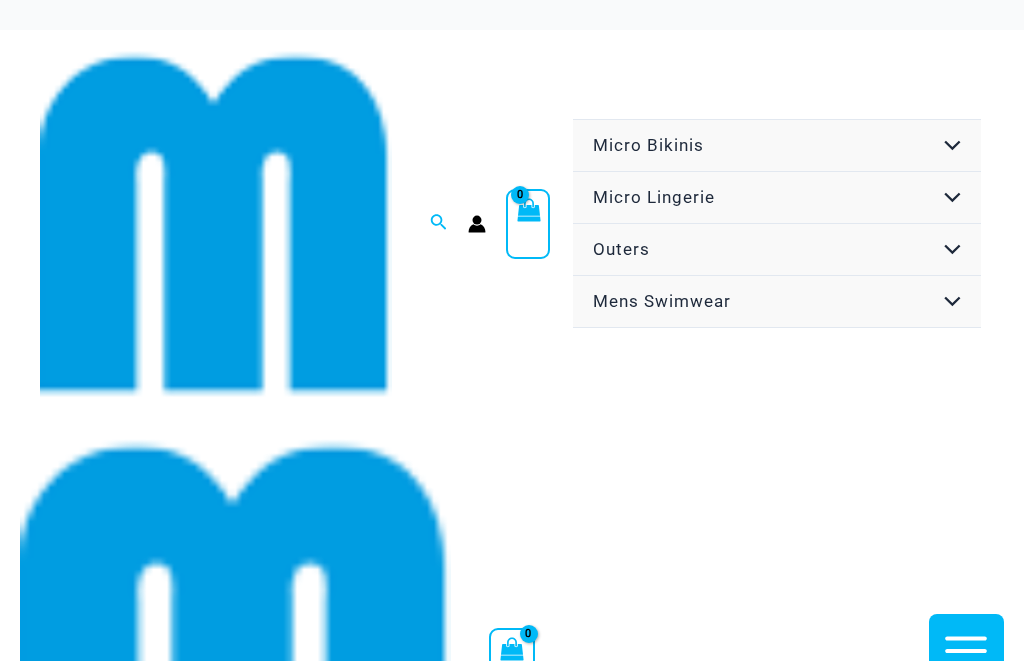 select 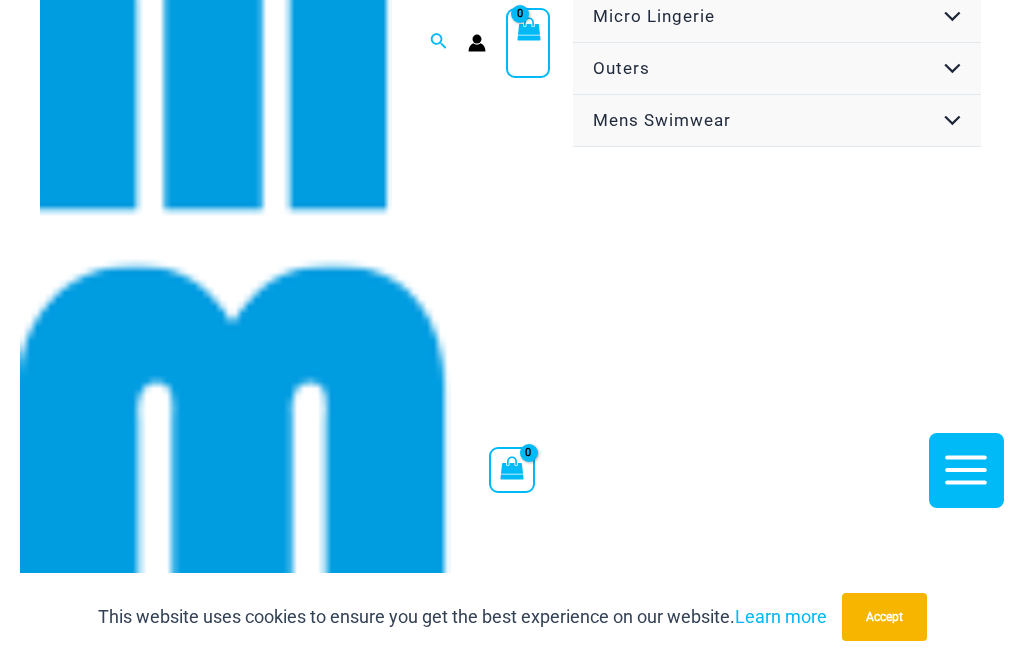 scroll, scrollTop: 168, scrollLeft: 0, axis: vertical 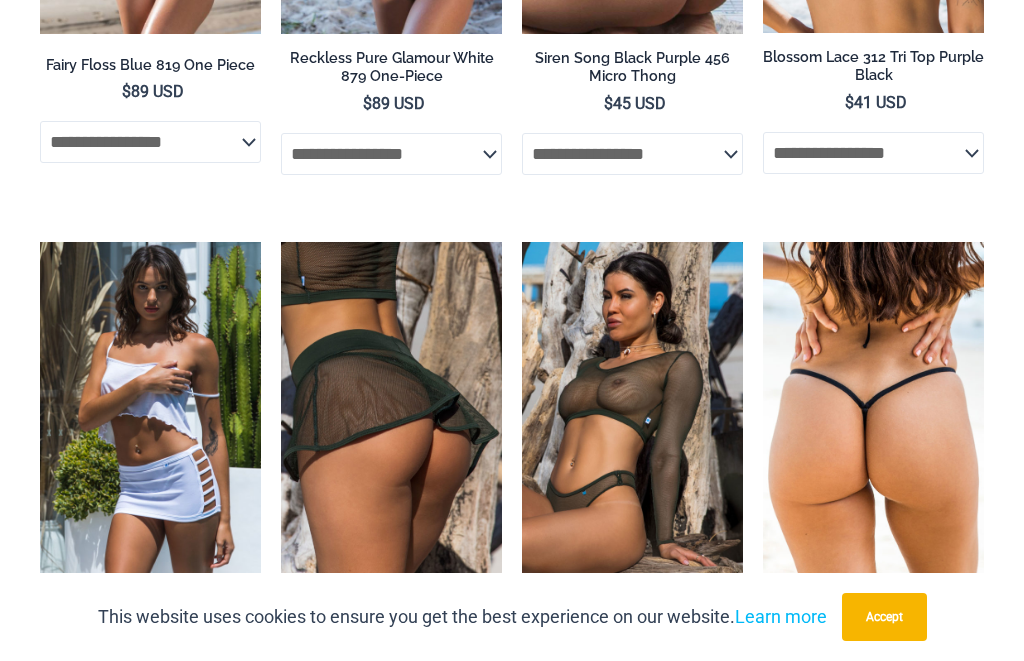 click at bounding box center (522, 242) 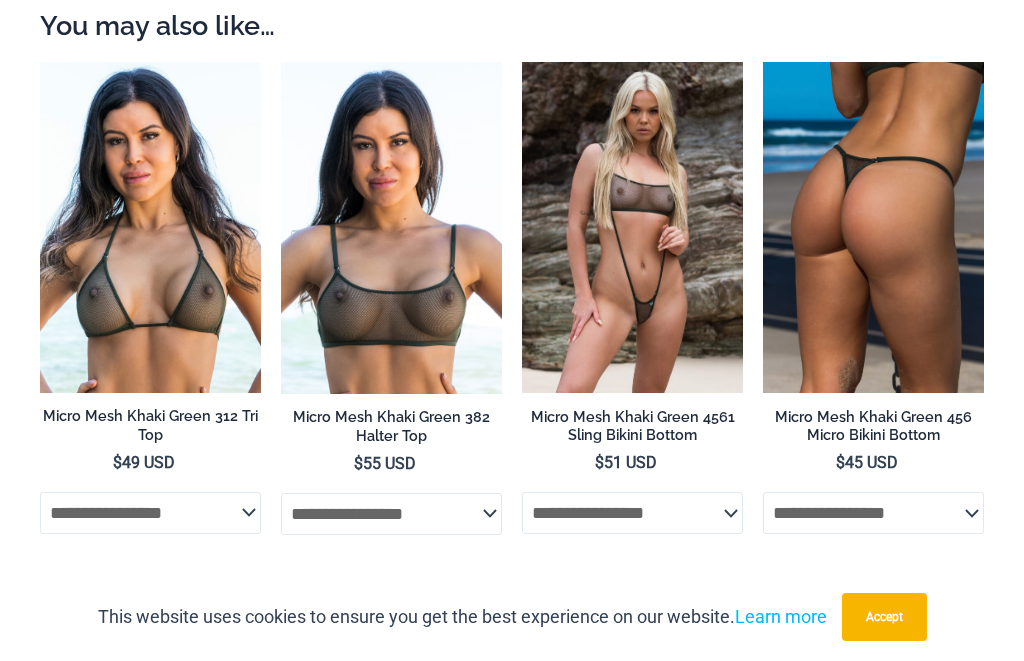 scroll, scrollTop: 2582, scrollLeft: 0, axis: vertical 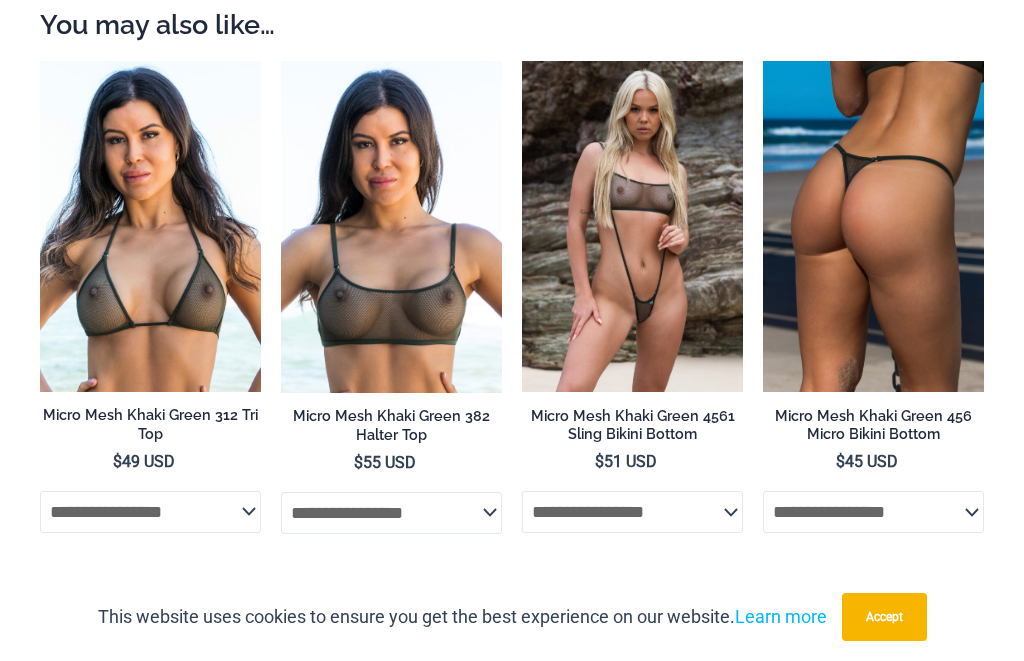 click at bounding box center (522, 61) 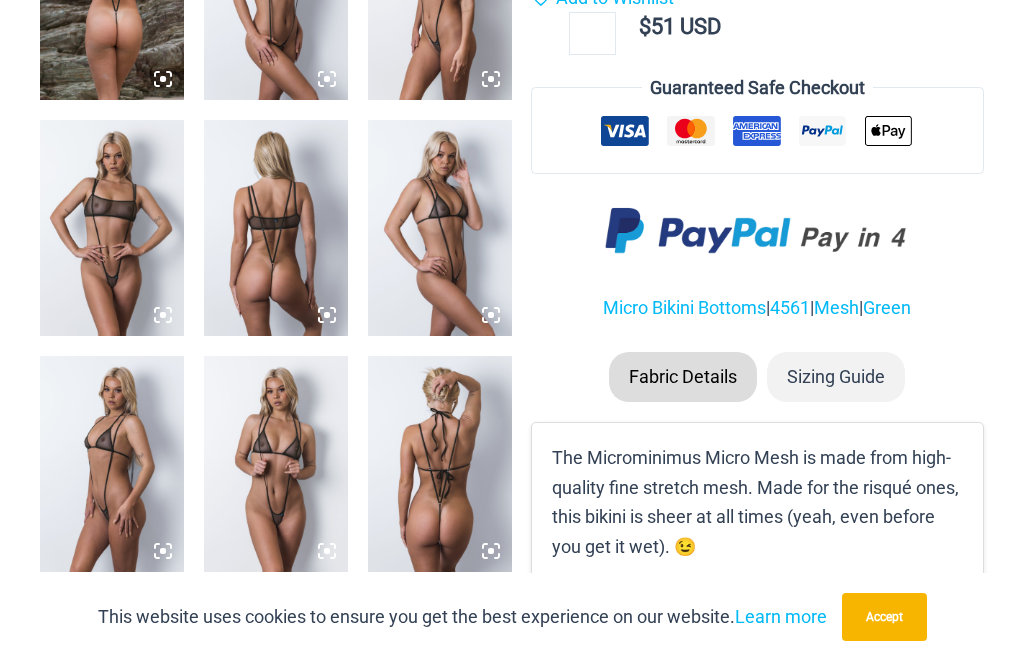 scroll, scrollTop: 1741, scrollLeft: 0, axis: vertical 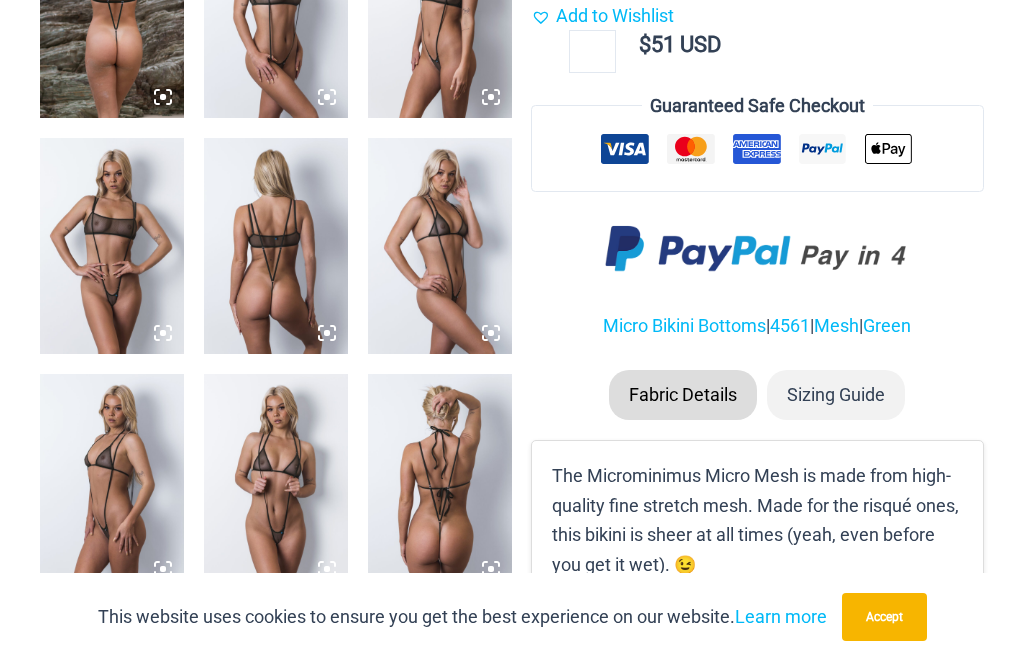 click at bounding box center [112, 246] 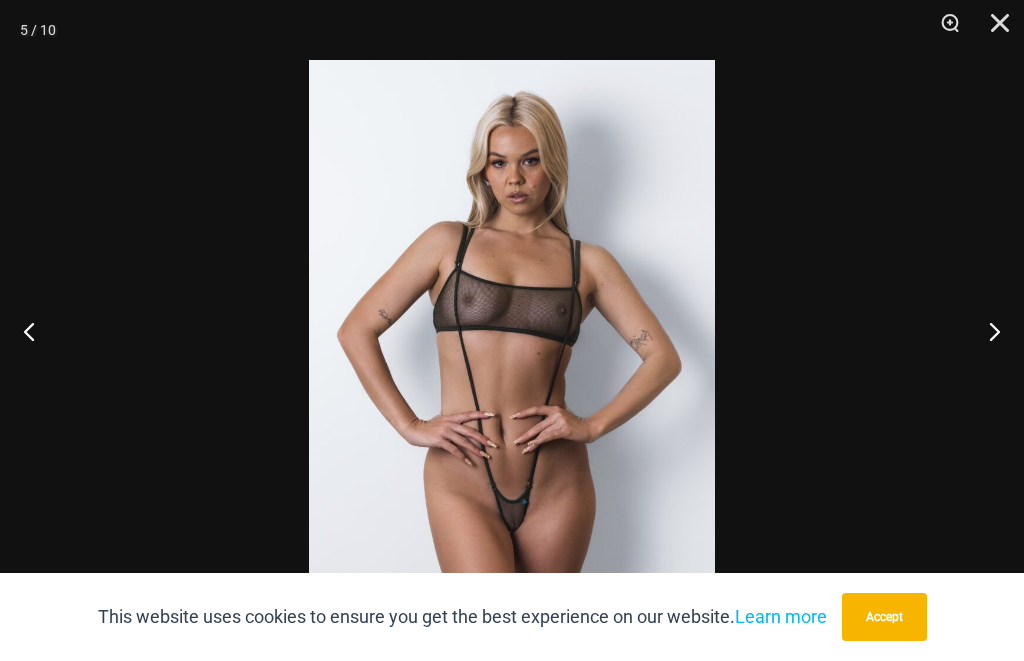 click at bounding box center [943, 30] 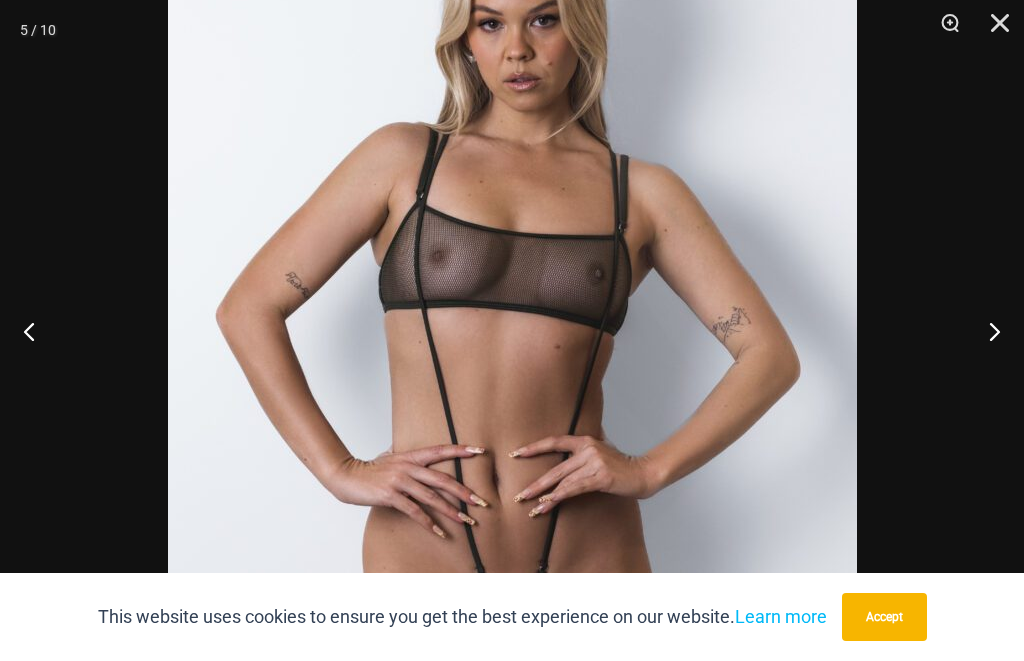 click at bounding box center [943, 30] 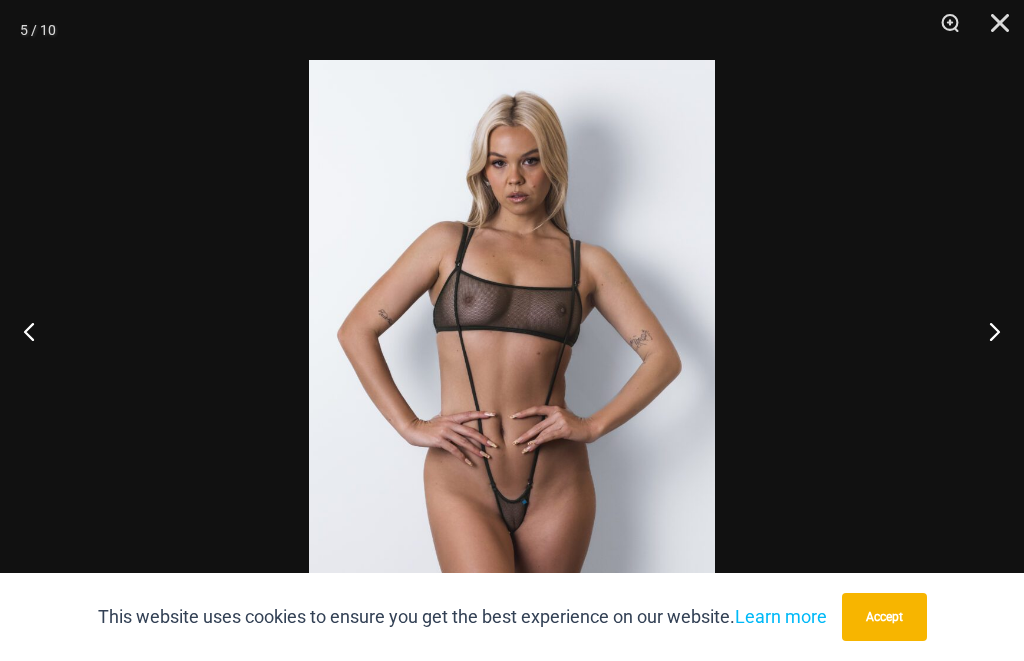 click at bounding box center [943, 30] 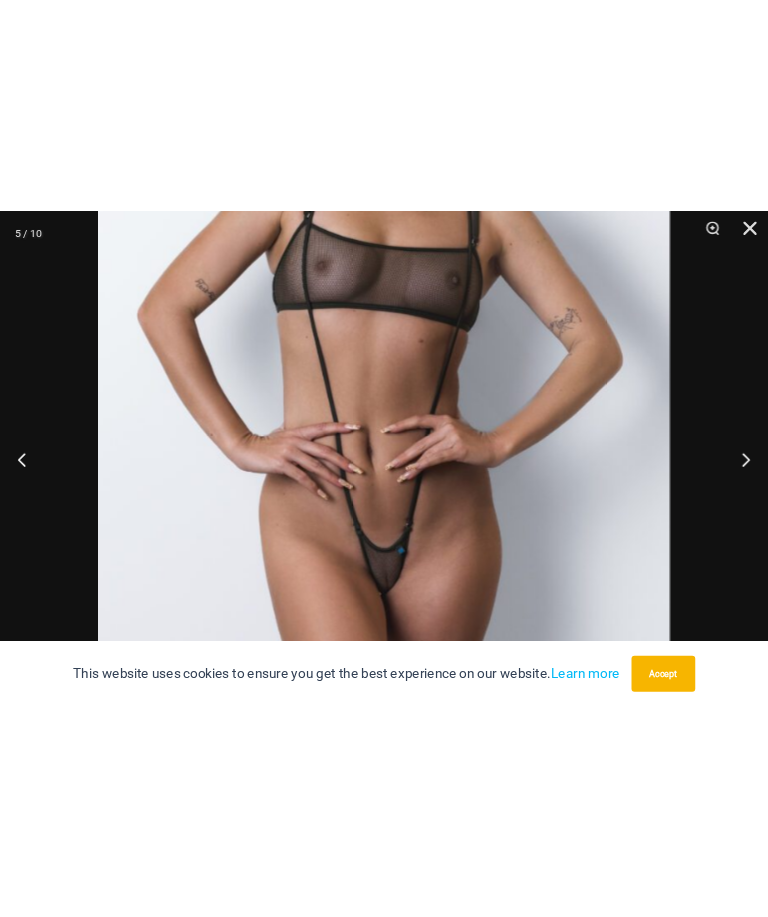 scroll, scrollTop: 1613, scrollLeft: 0, axis: vertical 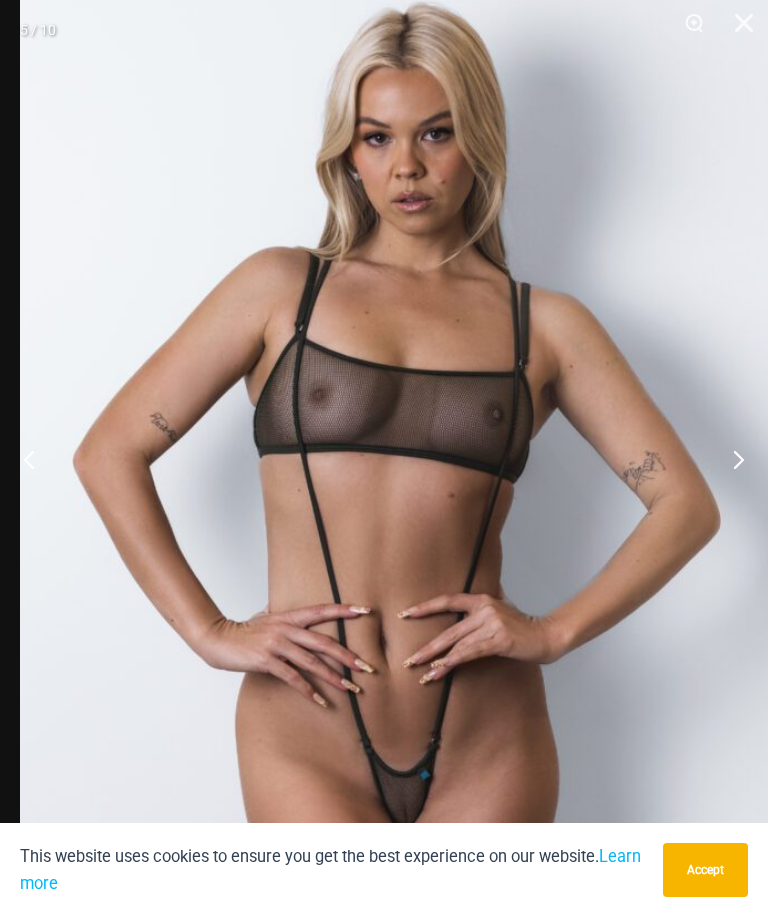 click at bounding box center [737, 30] 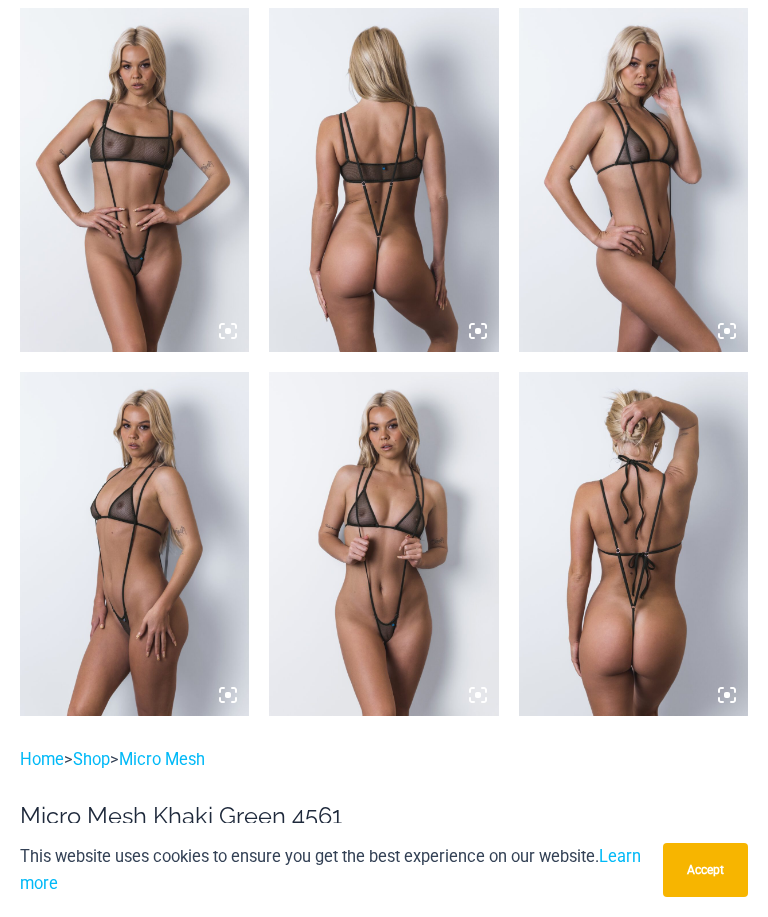 click at bounding box center [383, 544] 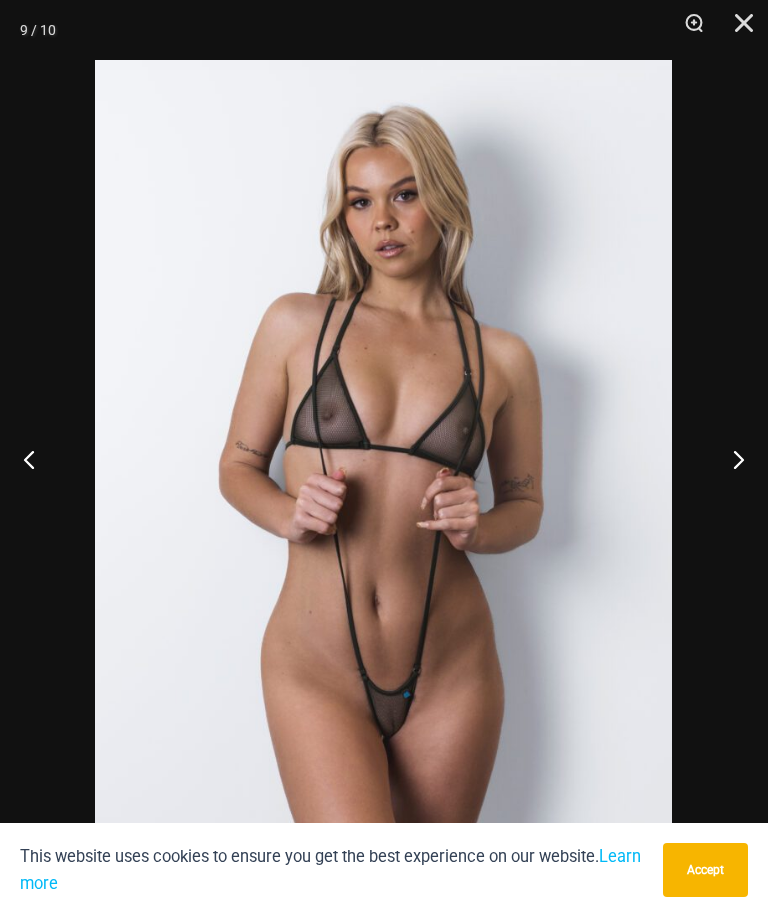 click at bounding box center (687, 30) 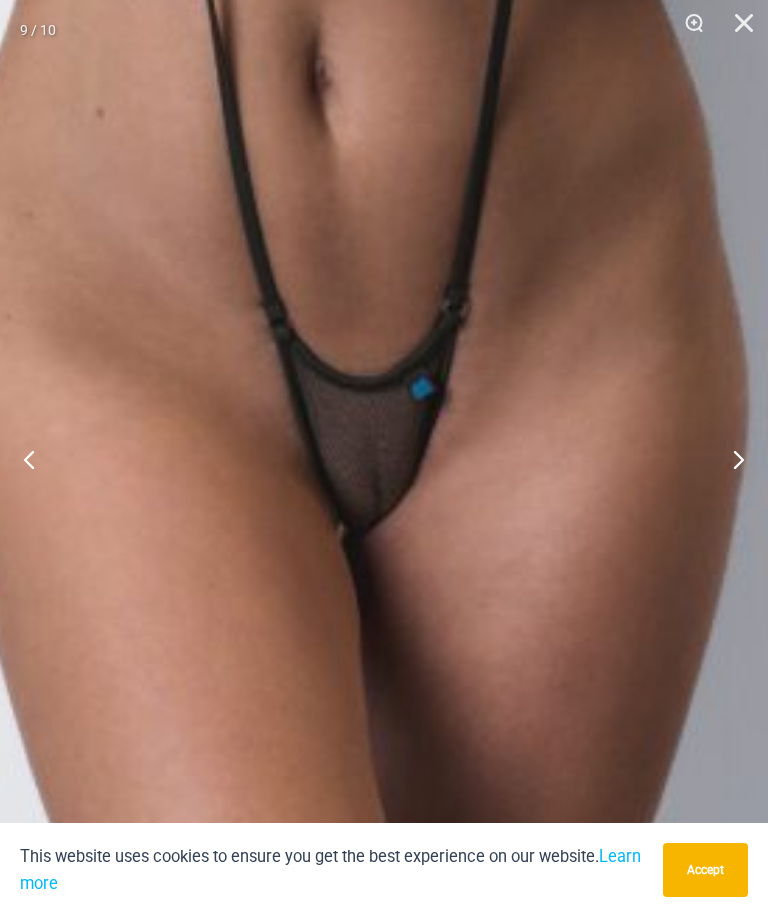 click at bounding box center [737, 30] 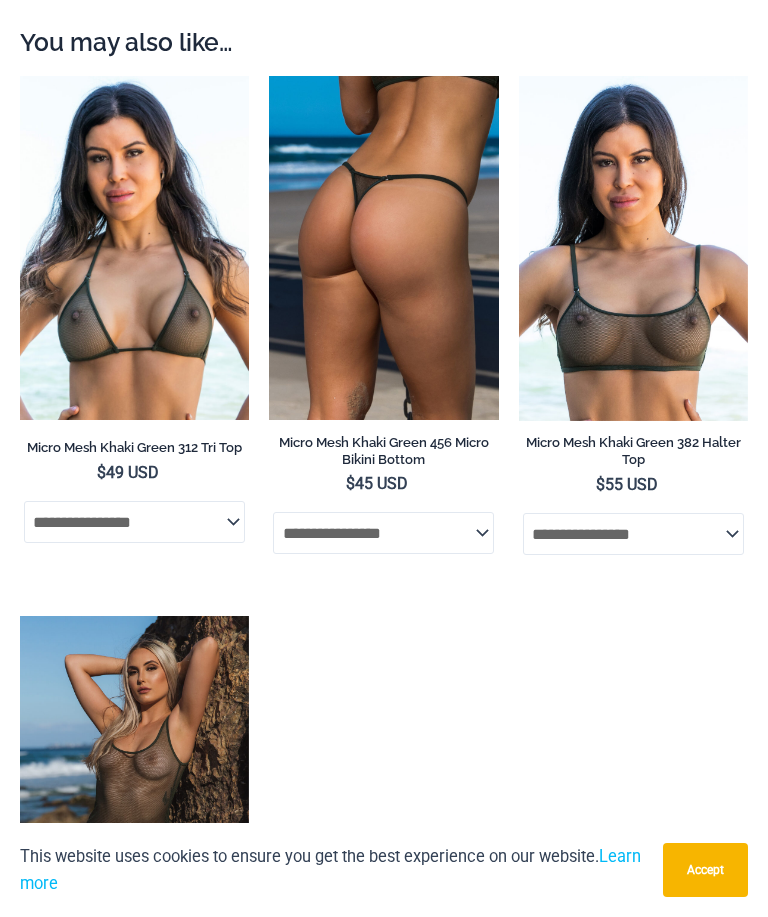 scroll, scrollTop: 3969, scrollLeft: 0, axis: vertical 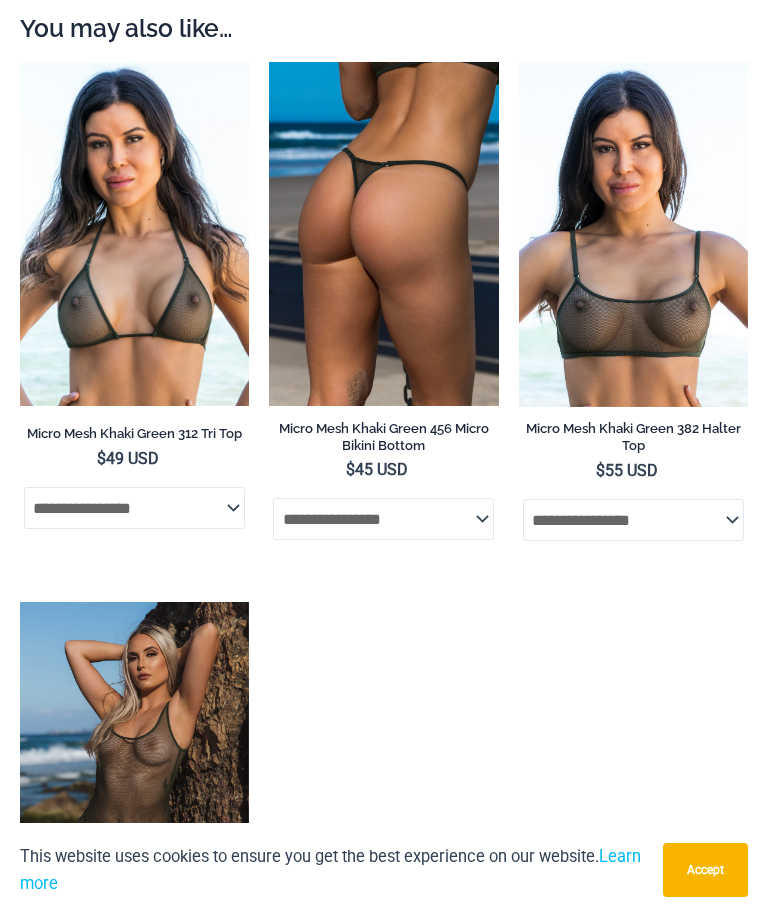 click at bounding box center (519, 62) 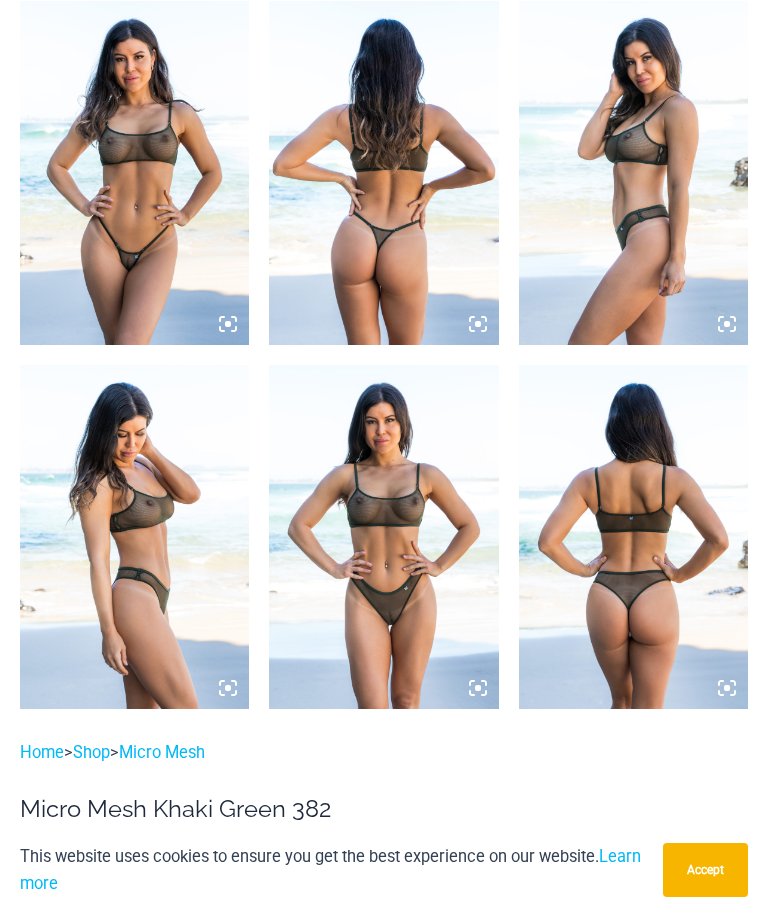 scroll, scrollTop: 1547, scrollLeft: 0, axis: vertical 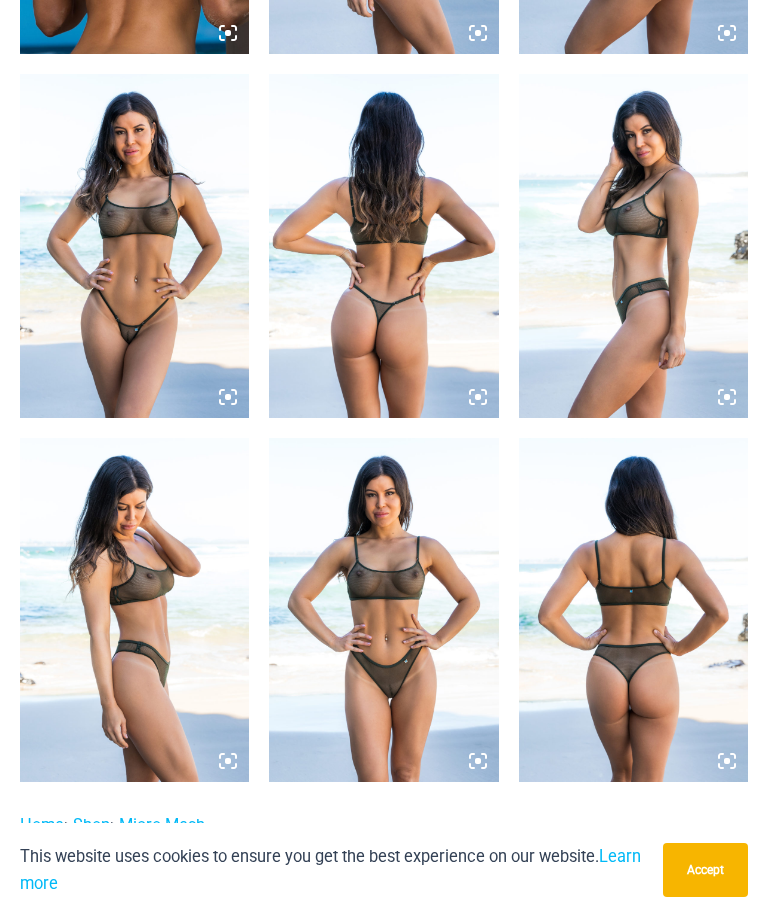 click at bounding box center (383, 610) 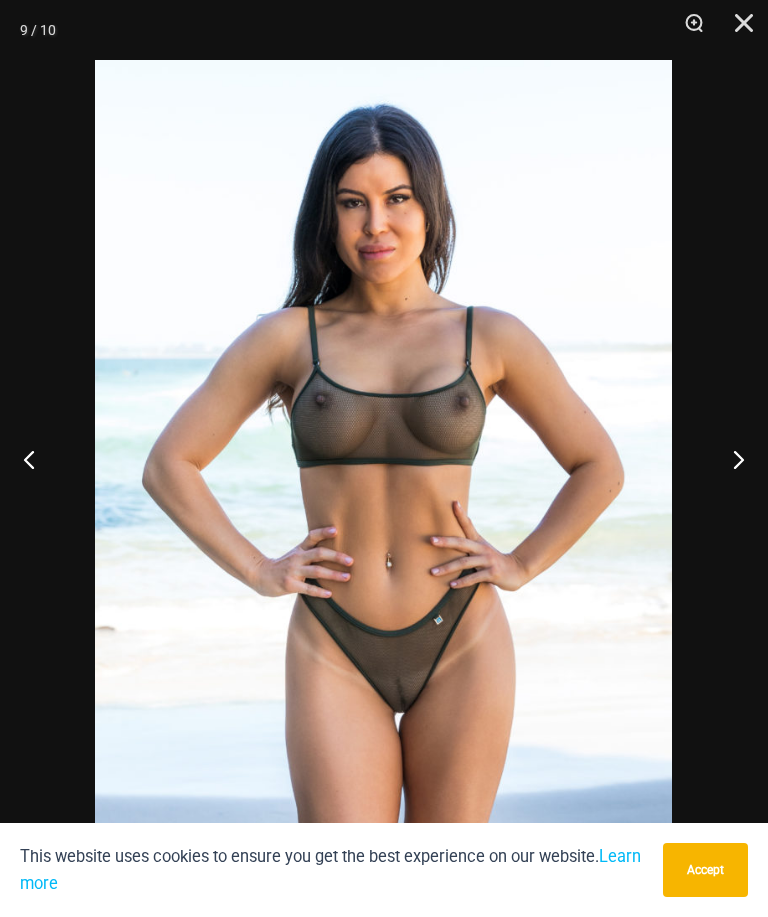 click at bounding box center [687, 30] 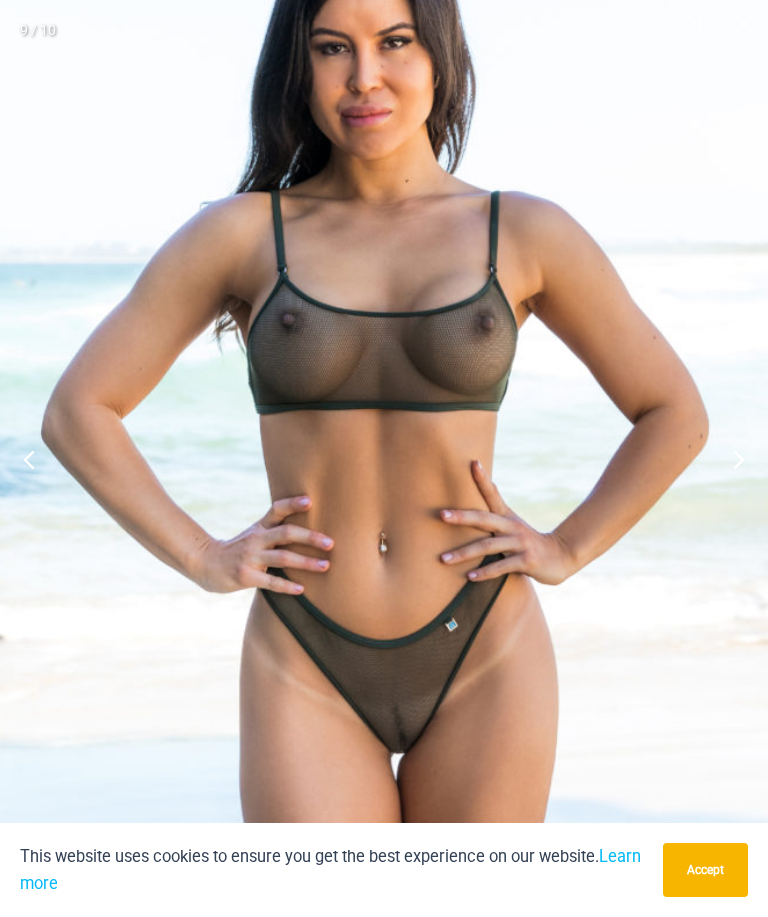 click at bounding box center [375, 447] 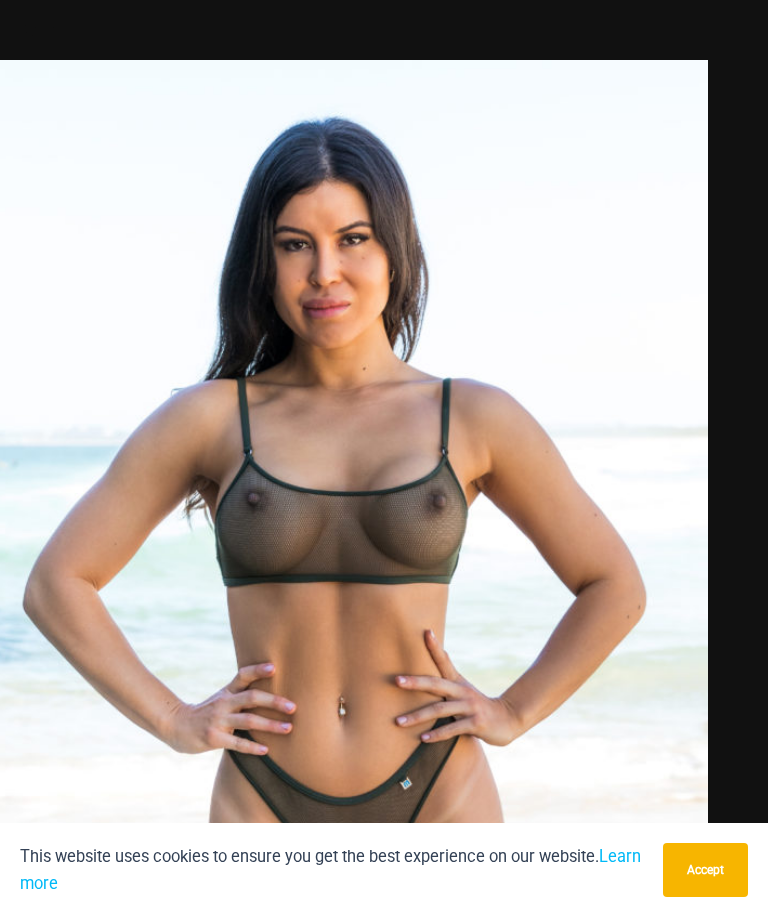 scroll, scrollTop: 1613, scrollLeft: 0, axis: vertical 